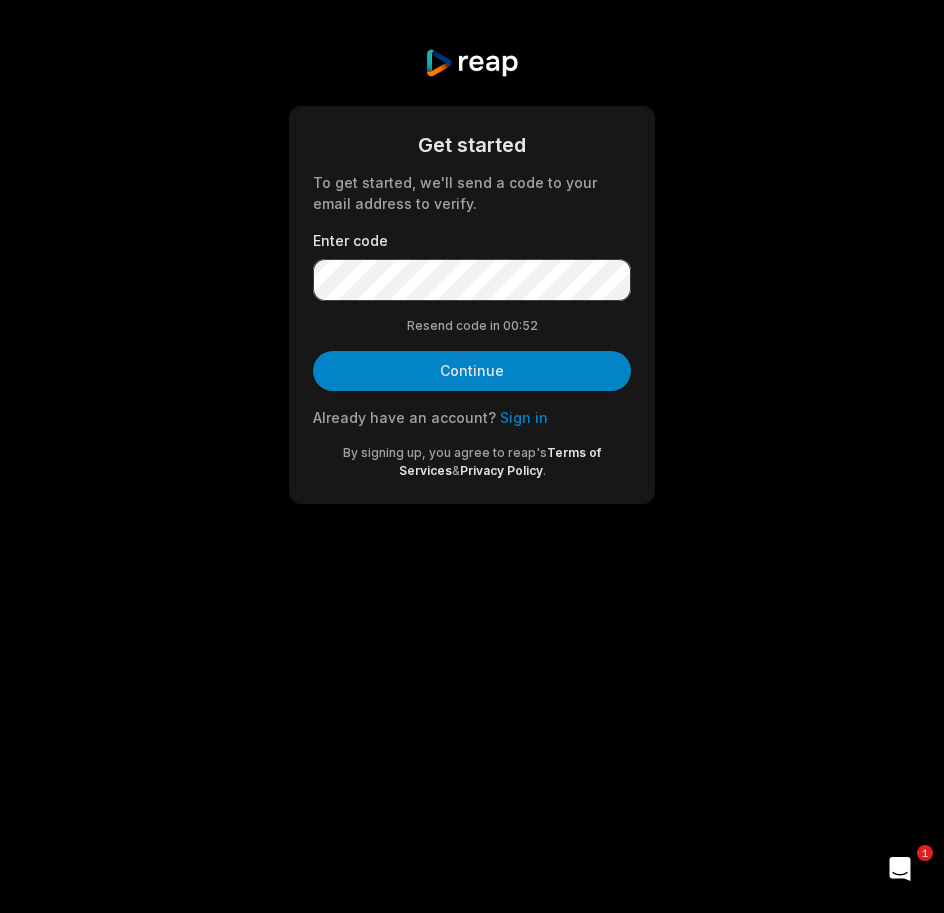 scroll, scrollTop: 0, scrollLeft: 0, axis: both 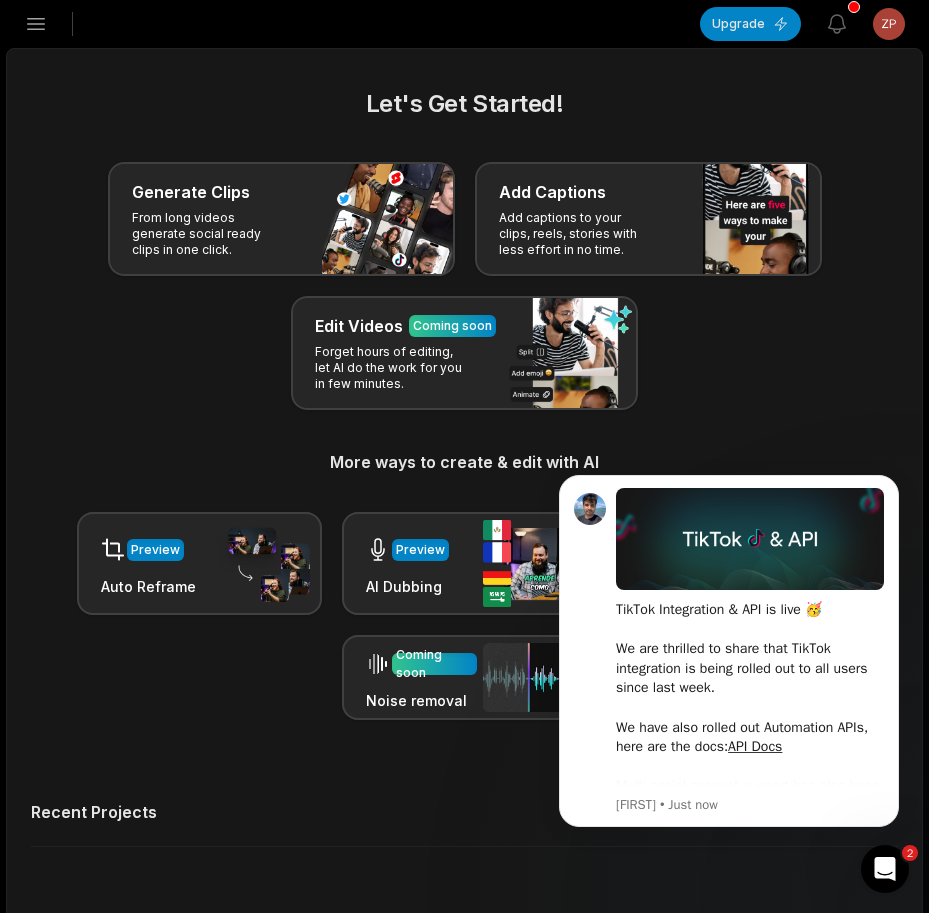 click 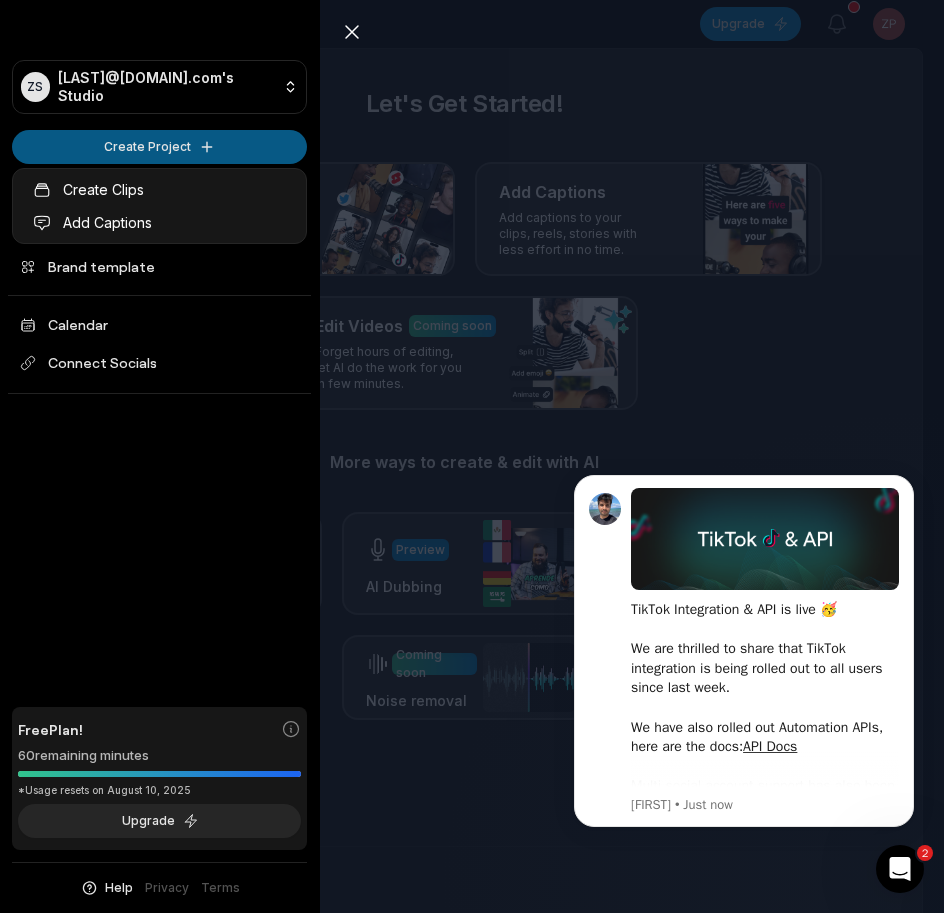 click on "ZS Zpgamnty@telegmail.com's Studio Create Project Home Projects Brand template Calendar Connect Socials Free  Plan! 60  remaining minutes *Usage resets on August 10, 2025 Upgrade Help Privacy Terms Open sidebar Upgrade View notifications Open user menu   Let's Get Started! Generate Clips From long videos generate social ready clips in one click. Add Captions Add captions to your clips, reels, stories with less effort in no time. Edit Videos Coming soon Forget hours of editing, let AI do the work for you in few minutes. More ways to create & edit with AI Preview Auto Reframe Preview AI Dubbing Coming soon Transcription Coming soon Noise removal Recent Projects View all Made with   in San Francisco 2 Close sidebar ZS Zpgamnty@telegmail.com's Studio Create Project Home Projects Brand template Calendar Connect Socials Free  Plan! 60  remaining minutes *Usage resets on August 10, 2025 Upgrade Help Privacy Terms Create Clips Add Captions" at bounding box center [472, 456] 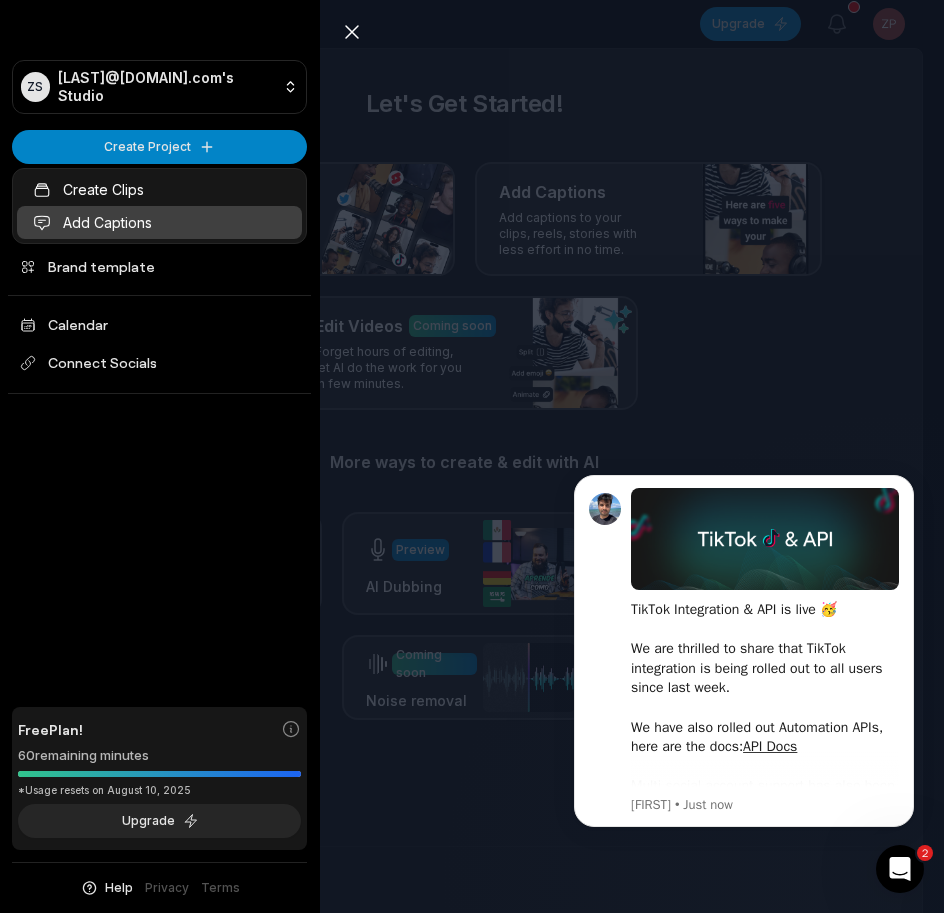 drag, startPoint x: 103, startPoint y: 219, endPoint x: 156, endPoint y: 237, distance: 55.97321 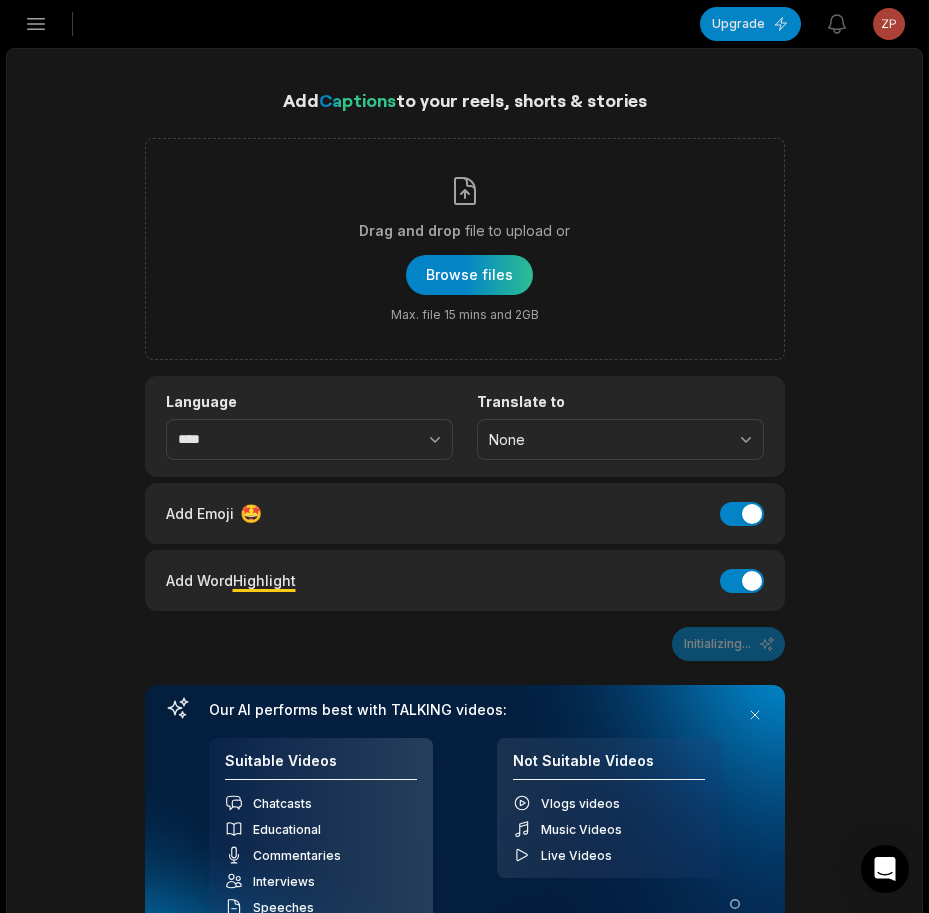 scroll, scrollTop: 0, scrollLeft: 0, axis: both 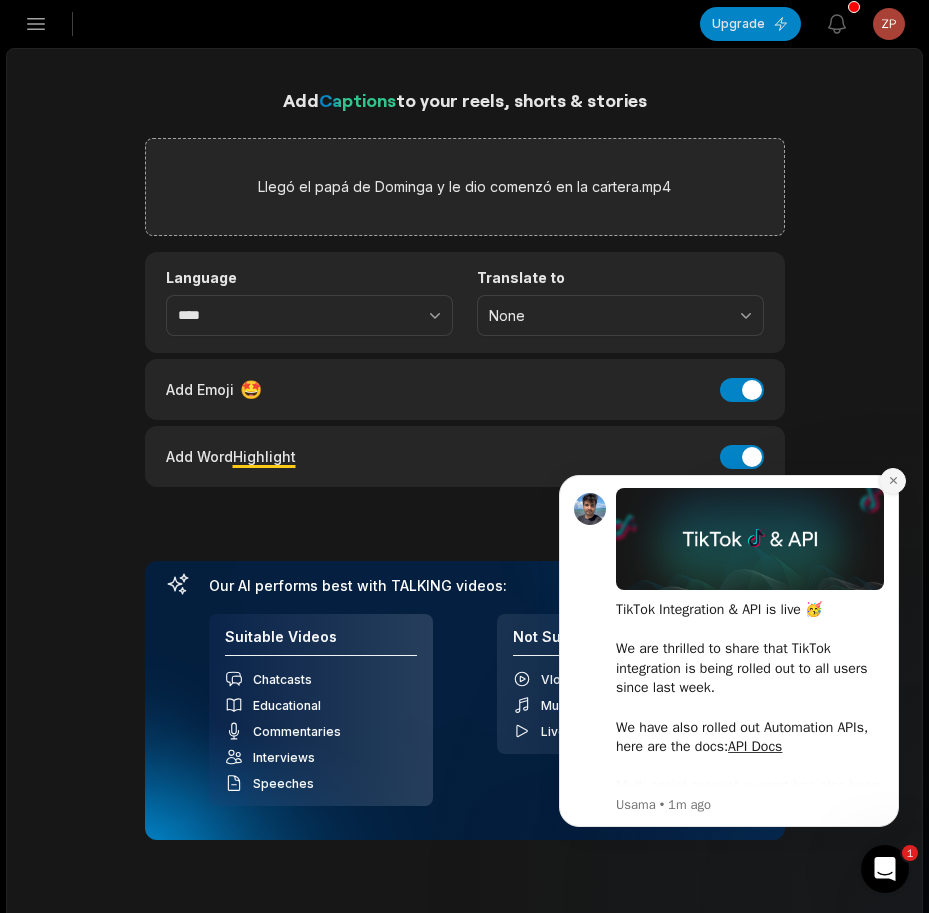 click 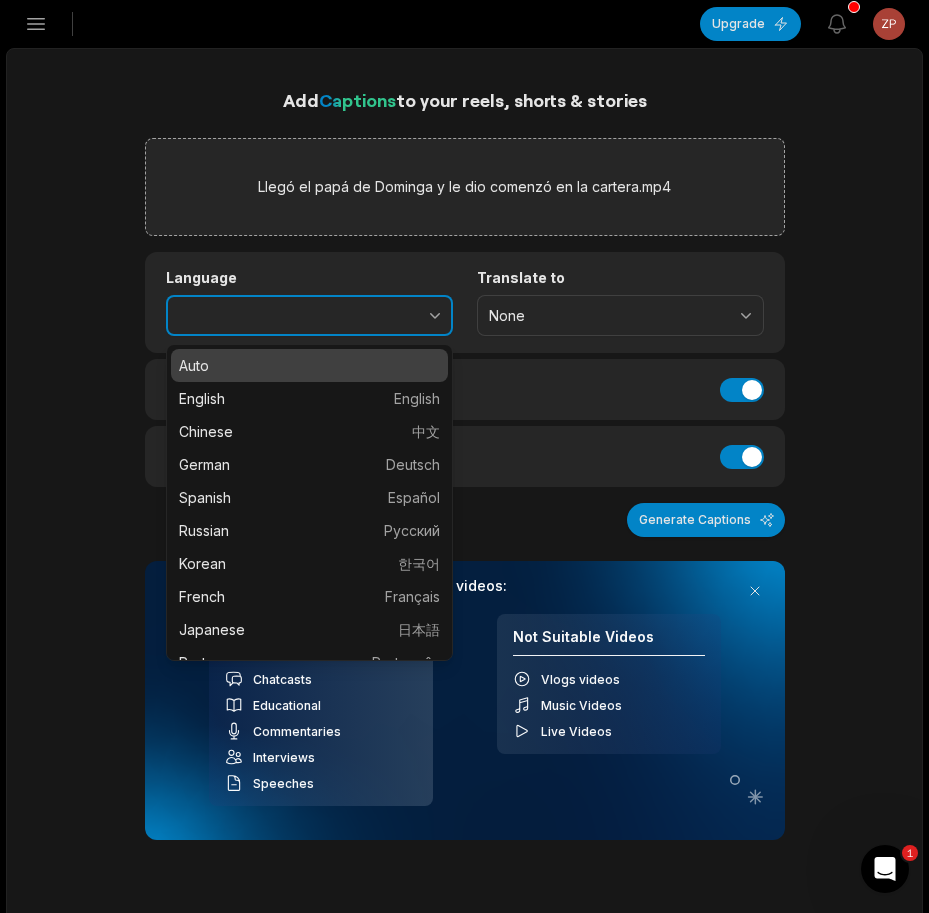click at bounding box center [391, 316] 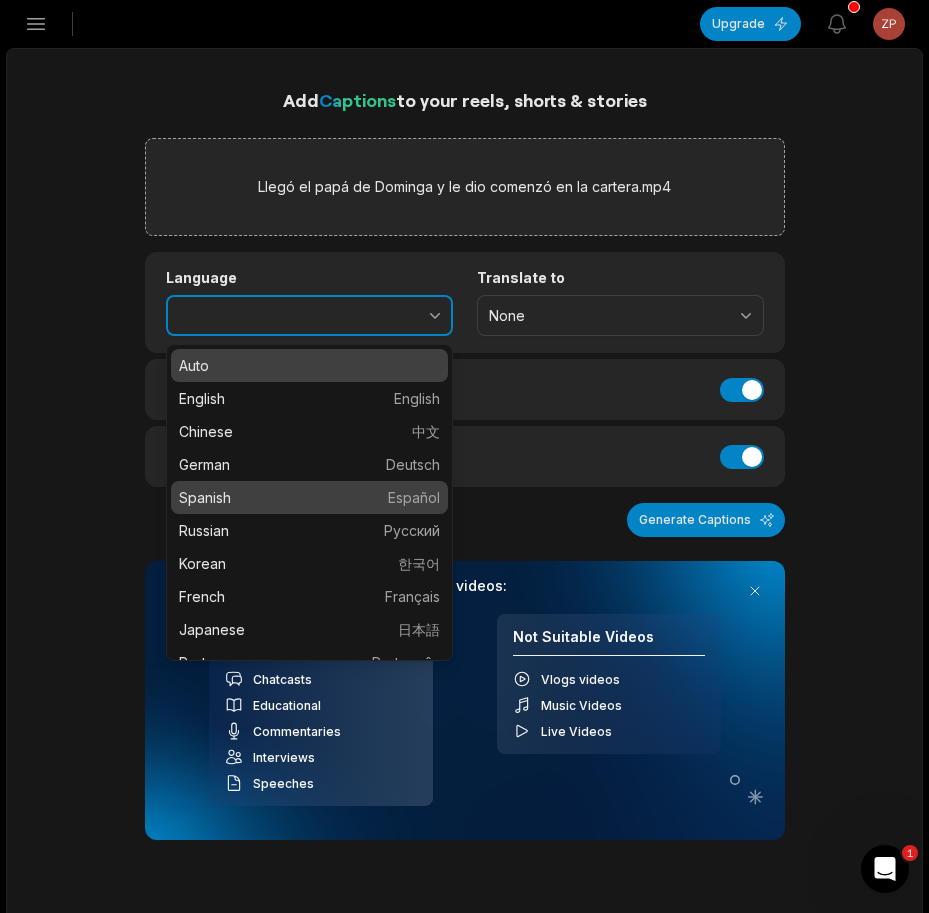 type on "*******" 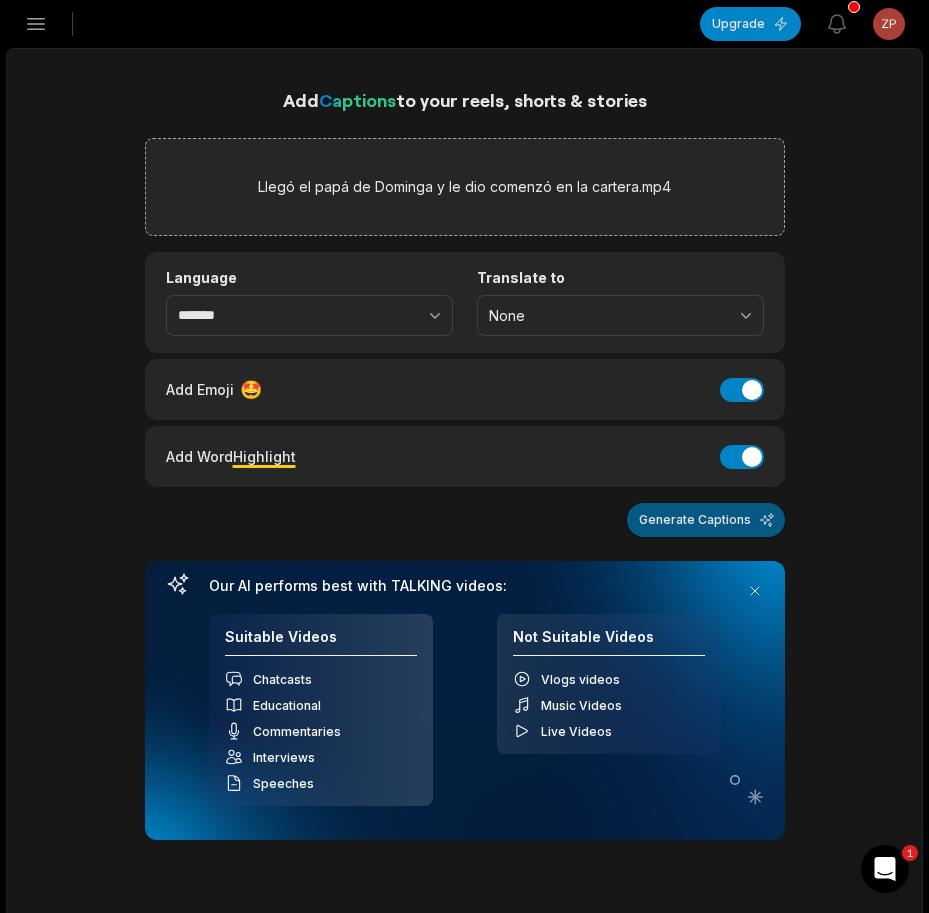 click on "Generate Captions" at bounding box center [706, 520] 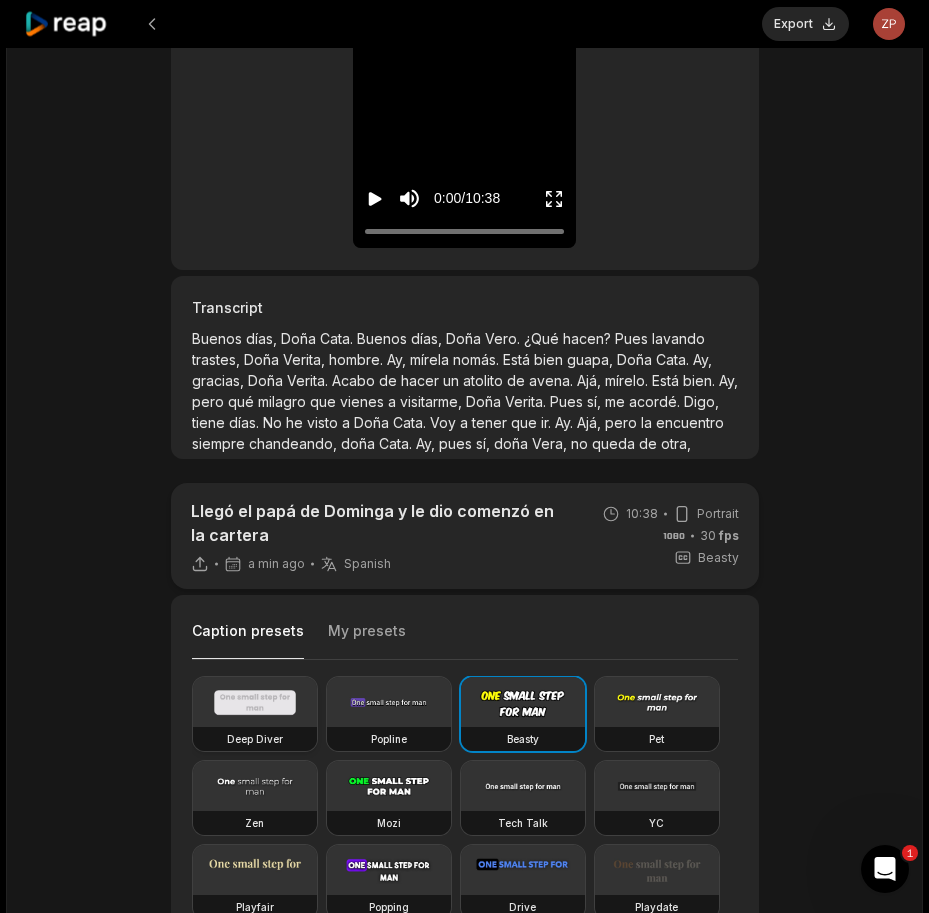 scroll, scrollTop: 400, scrollLeft: 0, axis: vertical 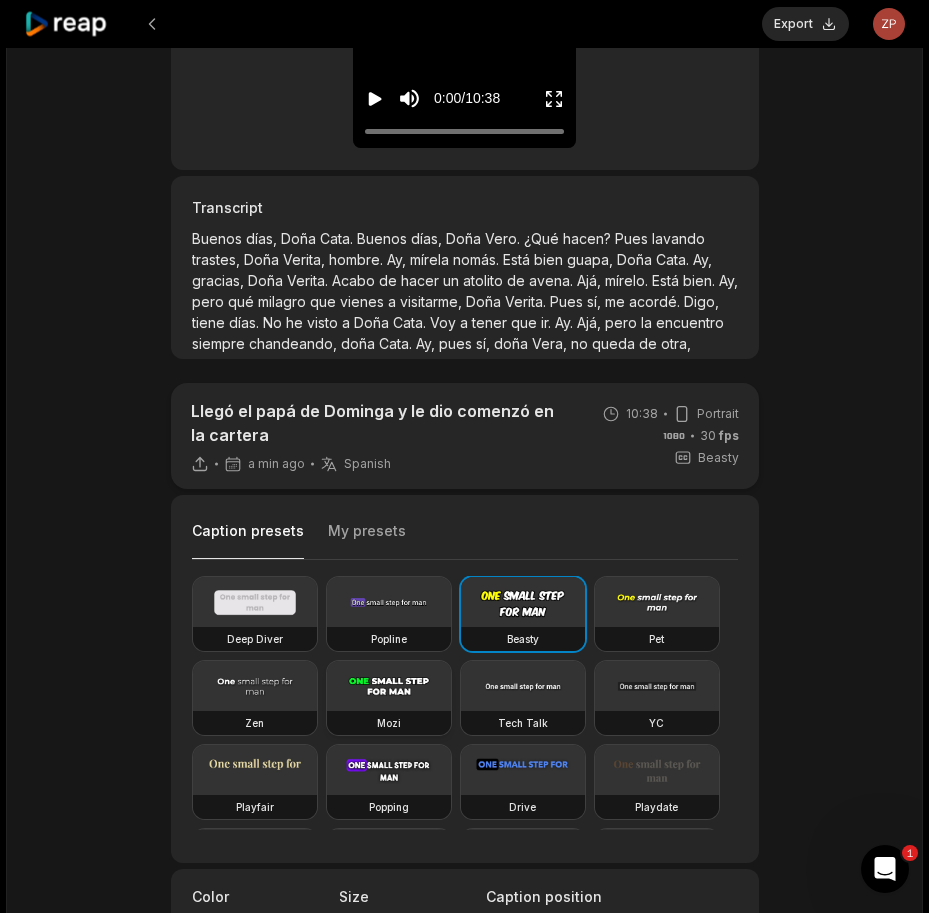 drag, startPoint x: 397, startPoint y: 690, endPoint x: 435, endPoint y: 664, distance: 46.043457 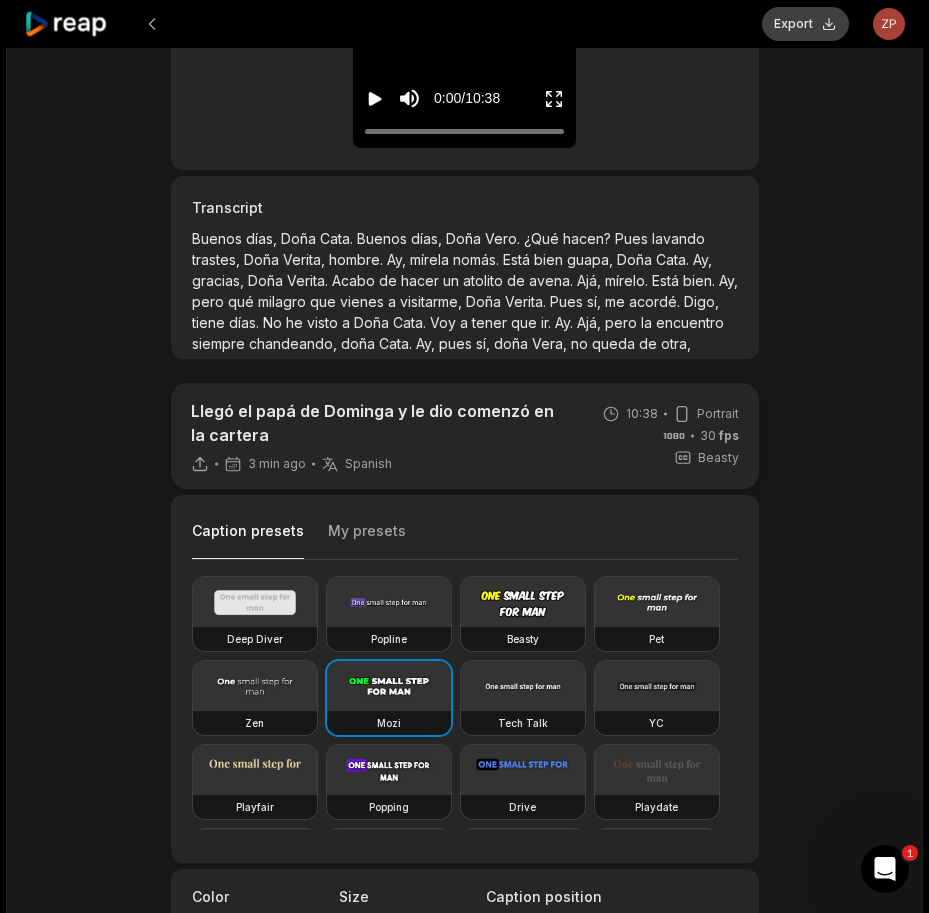 click on "Export" at bounding box center [805, 24] 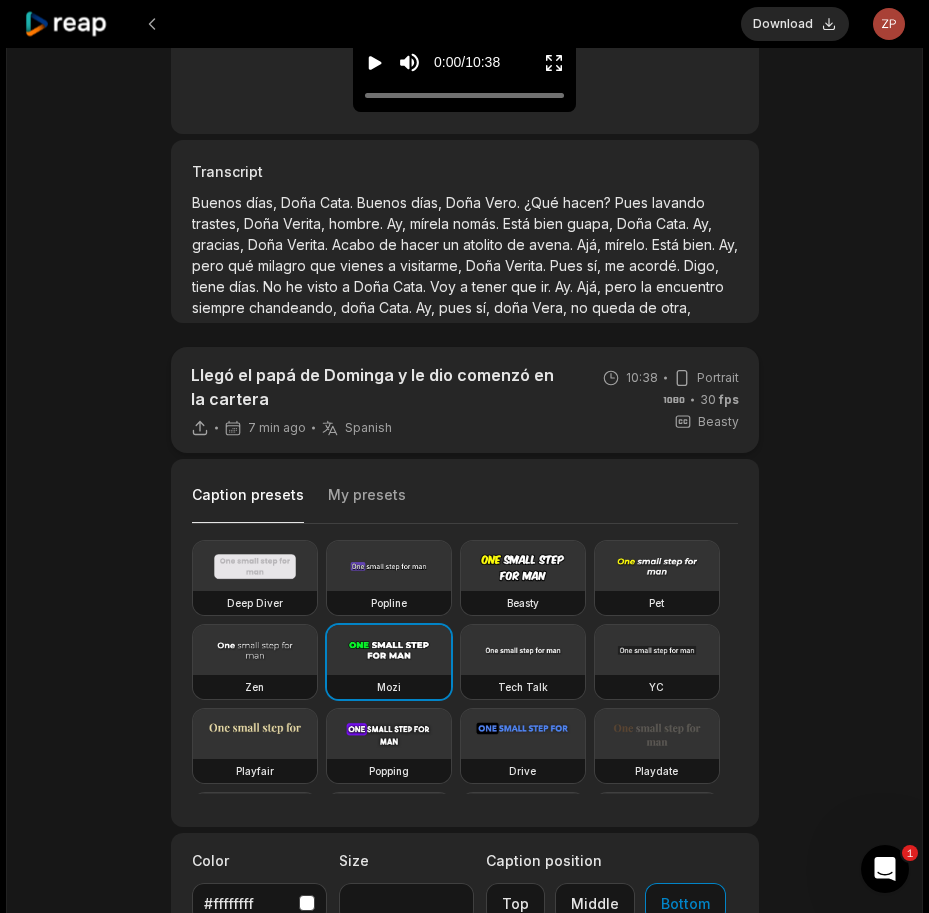 scroll, scrollTop: 400, scrollLeft: 0, axis: vertical 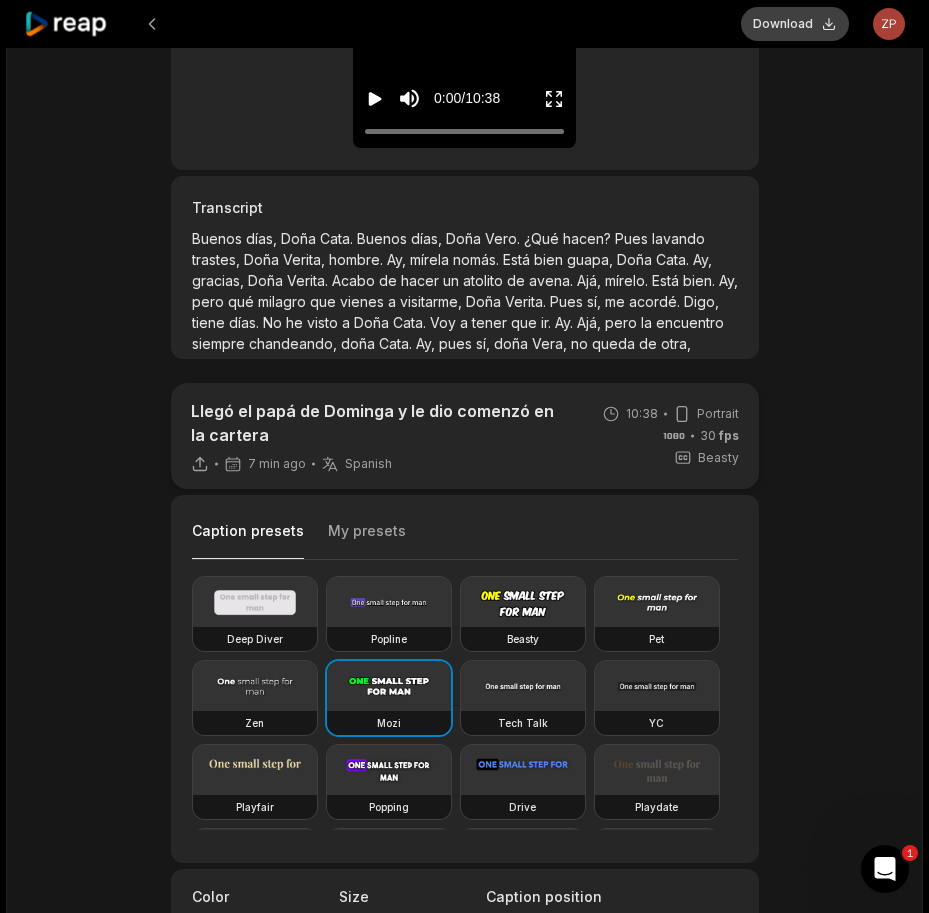 click on "Download" at bounding box center [795, 24] 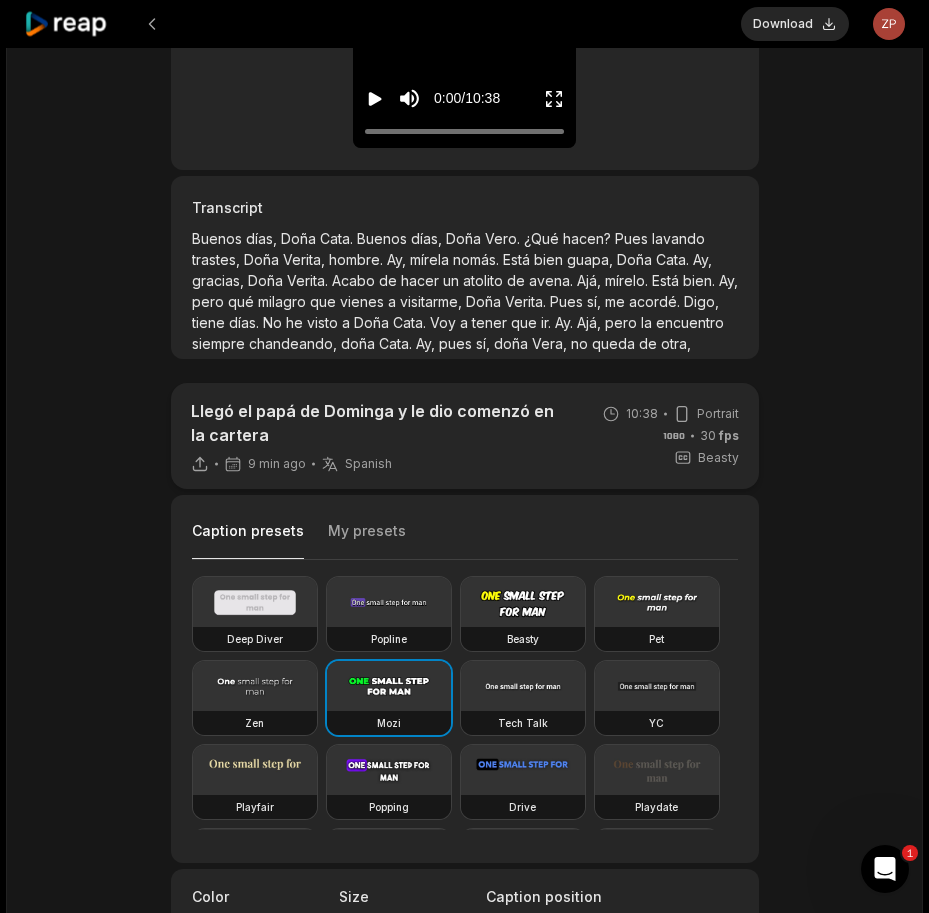 click 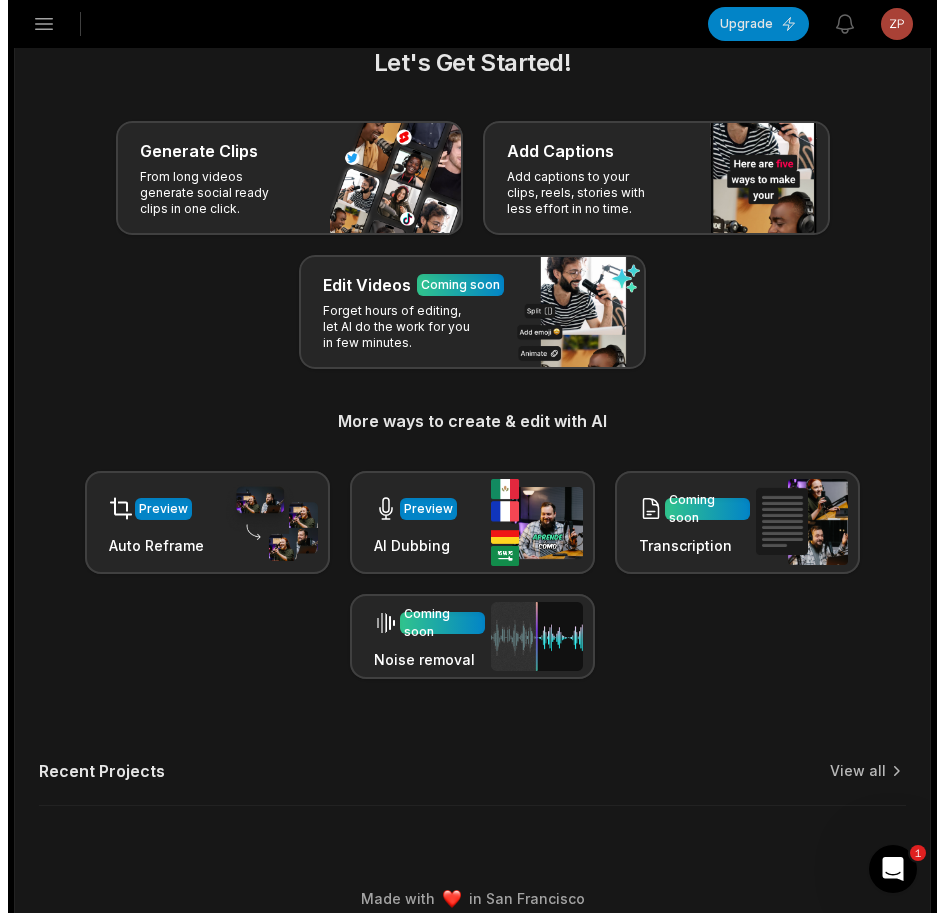 scroll, scrollTop: 62, scrollLeft: 0, axis: vertical 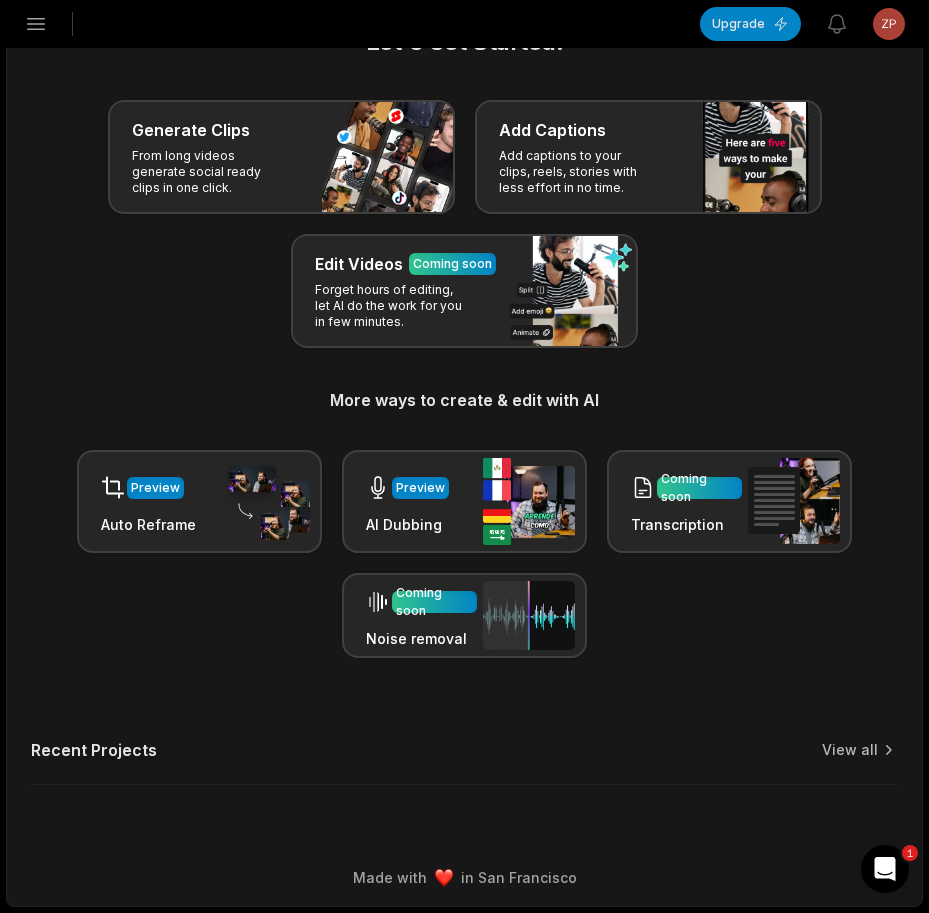 click 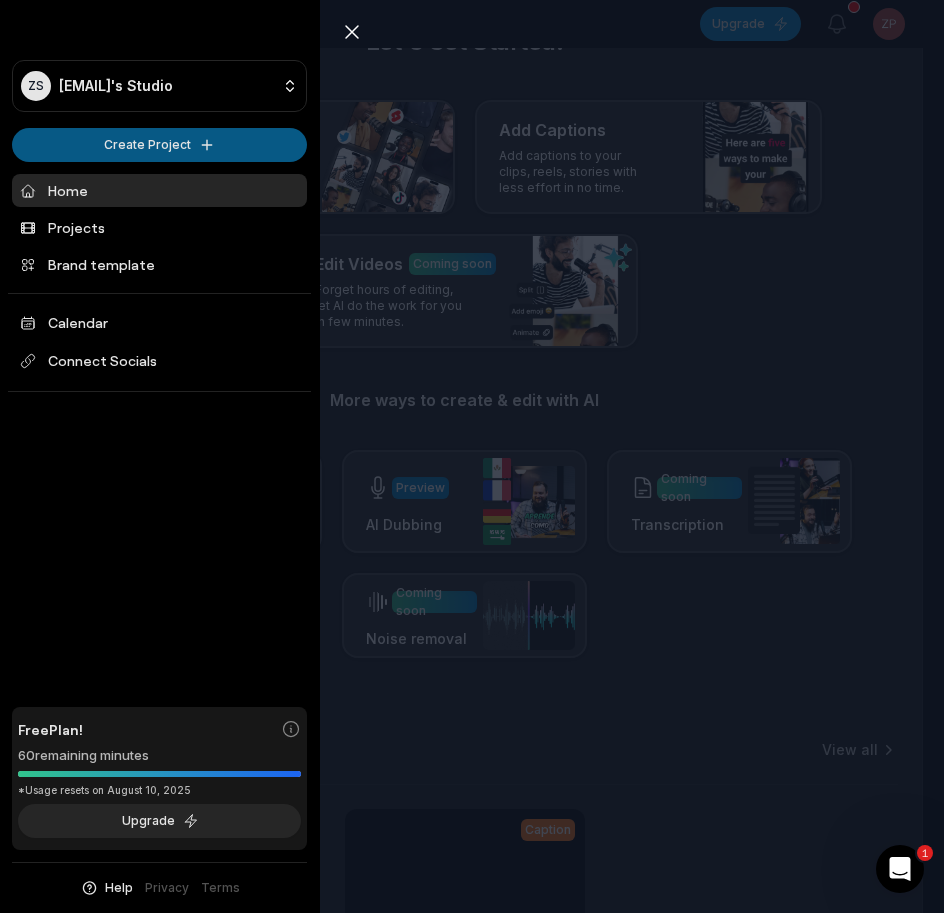 click on "ZS [EMAIL]'s Studio Create Project Home Projects Brand template Calendar Connect Socials Free Plan! 60 remaining minutes *Usage resets on August 10, 2025 Upgrade Help Privacy Terms" at bounding box center [472, 394] 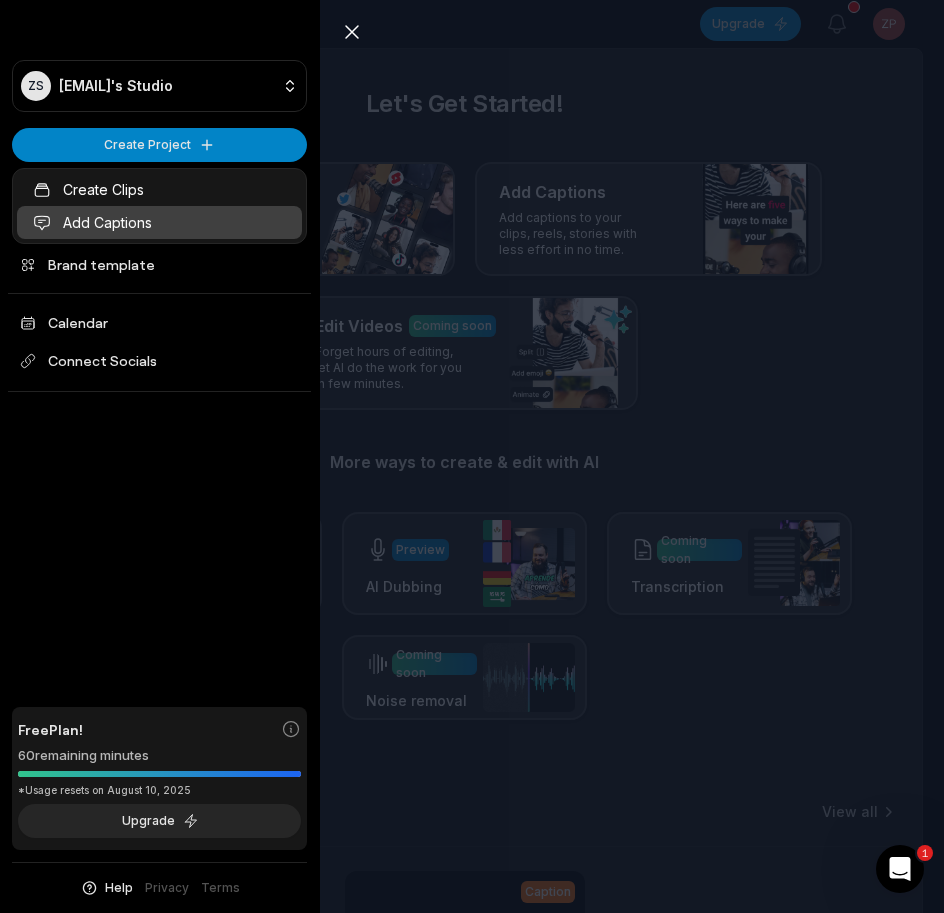 click on "Add Captions" at bounding box center [159, 222] 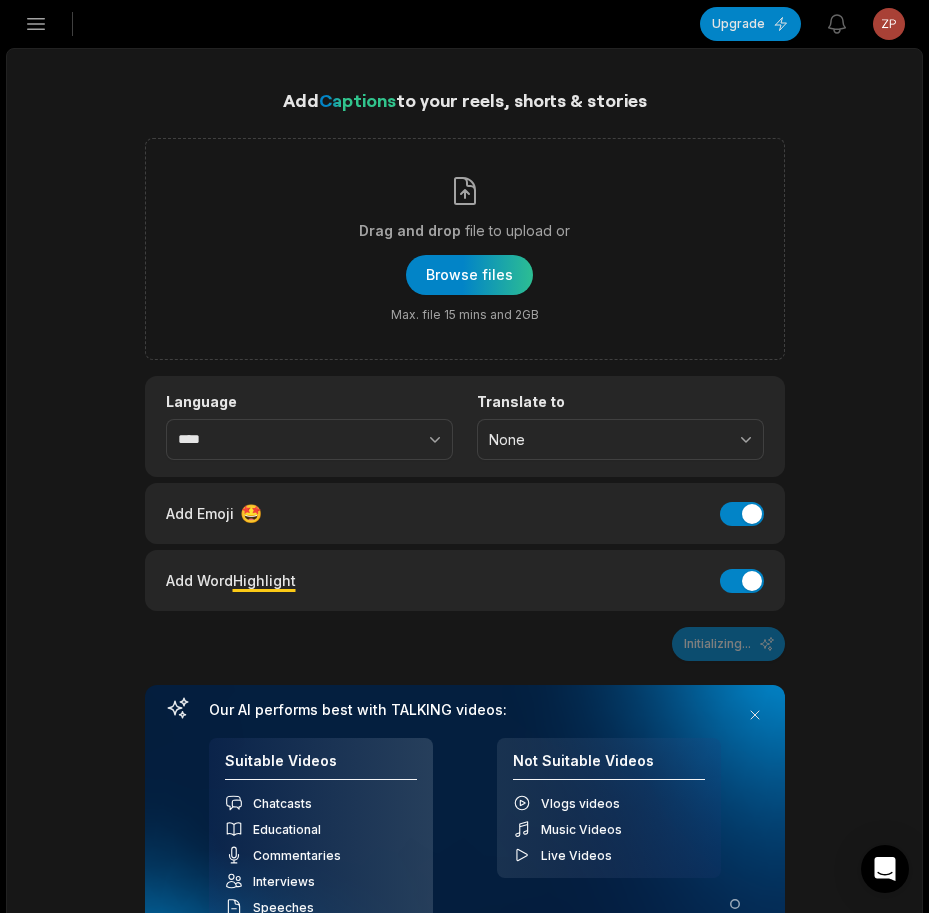 scroll, scrollTop: 0, scrollLeft: 0, axis: both 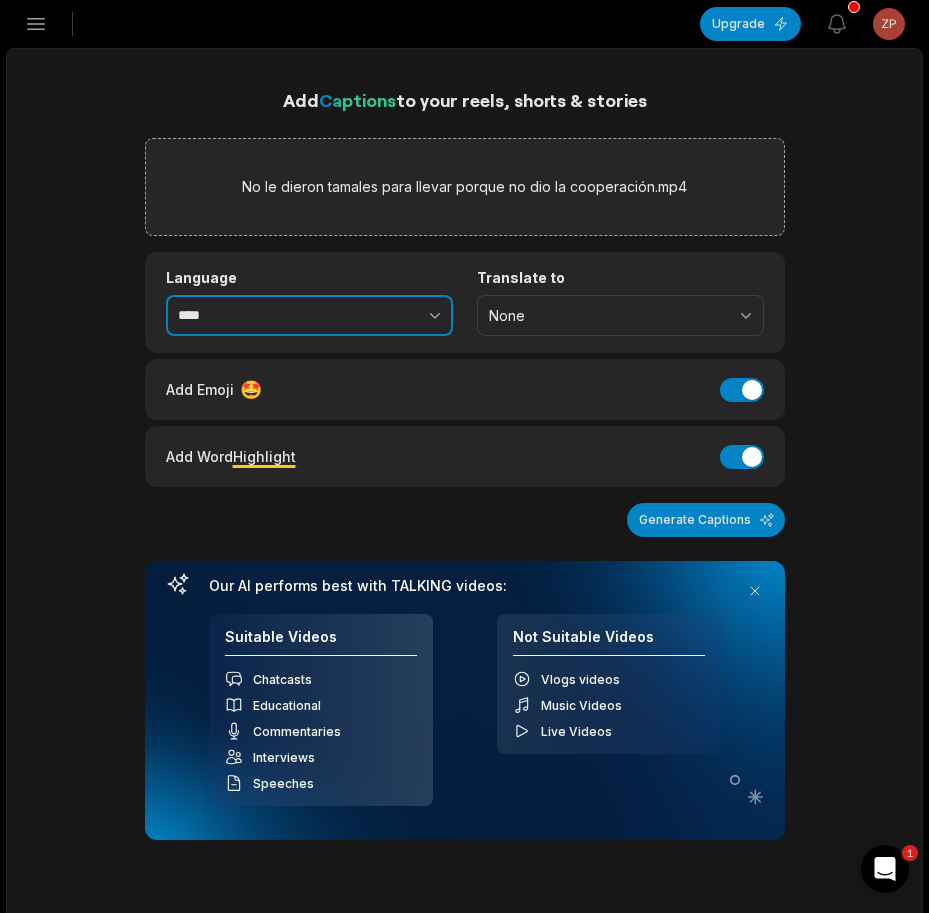 click at bounding box center (391, 316) 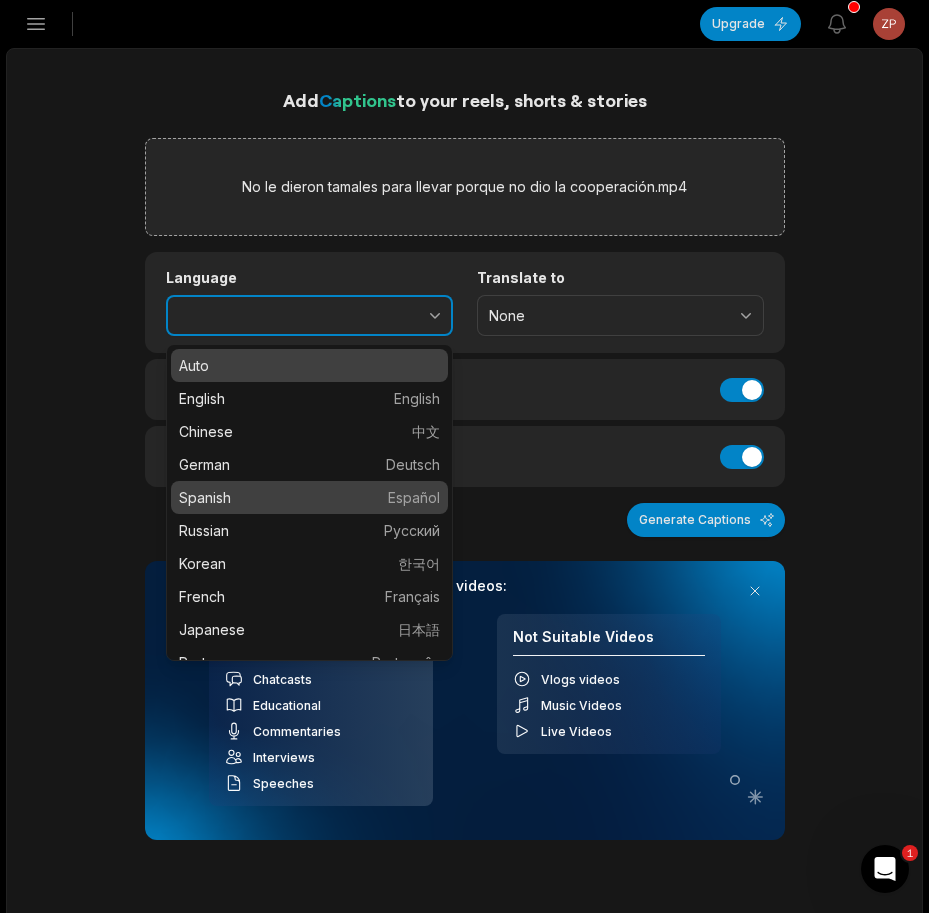 type on "*******" 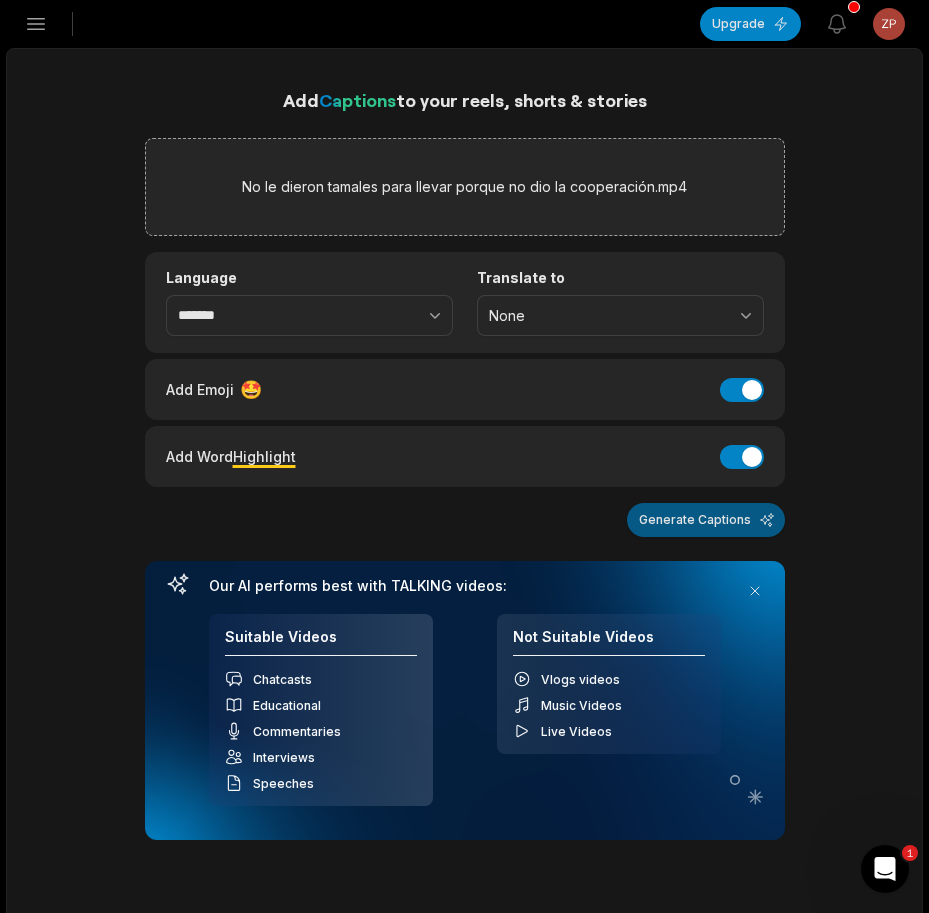 click on "Generate Captions" at bounding box center (706, 520) 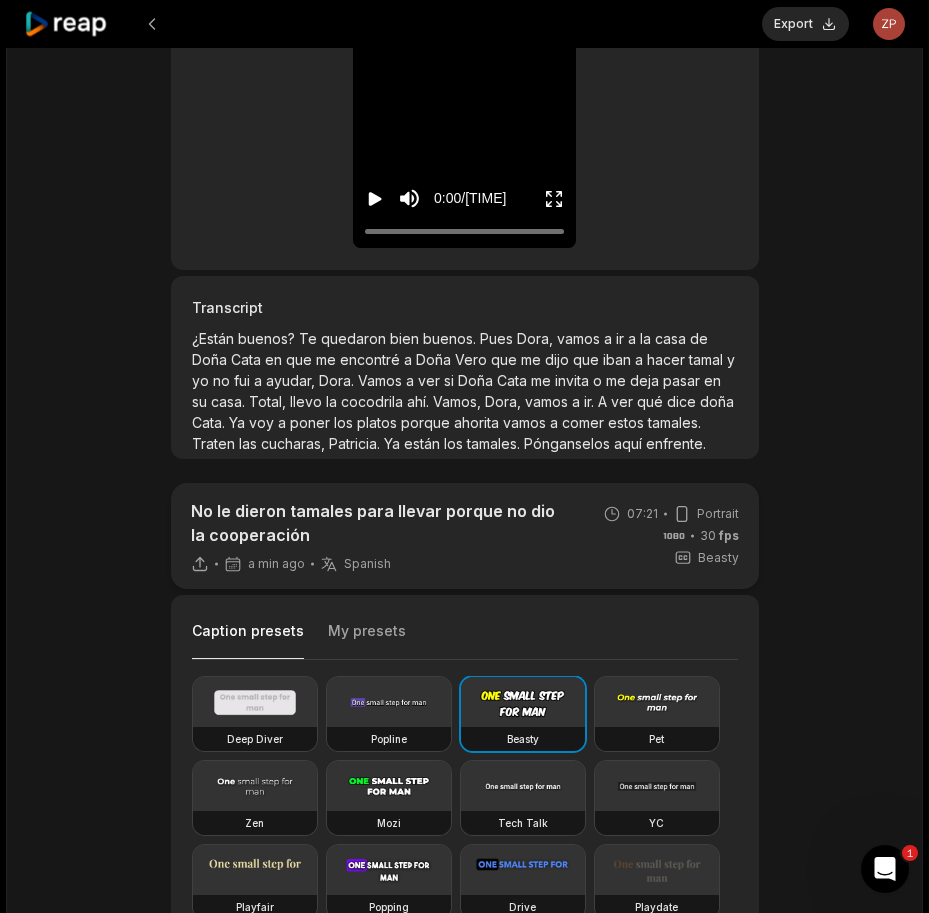 scroll, scrollTop: 400, scrollLeft: 0, axis: vertical 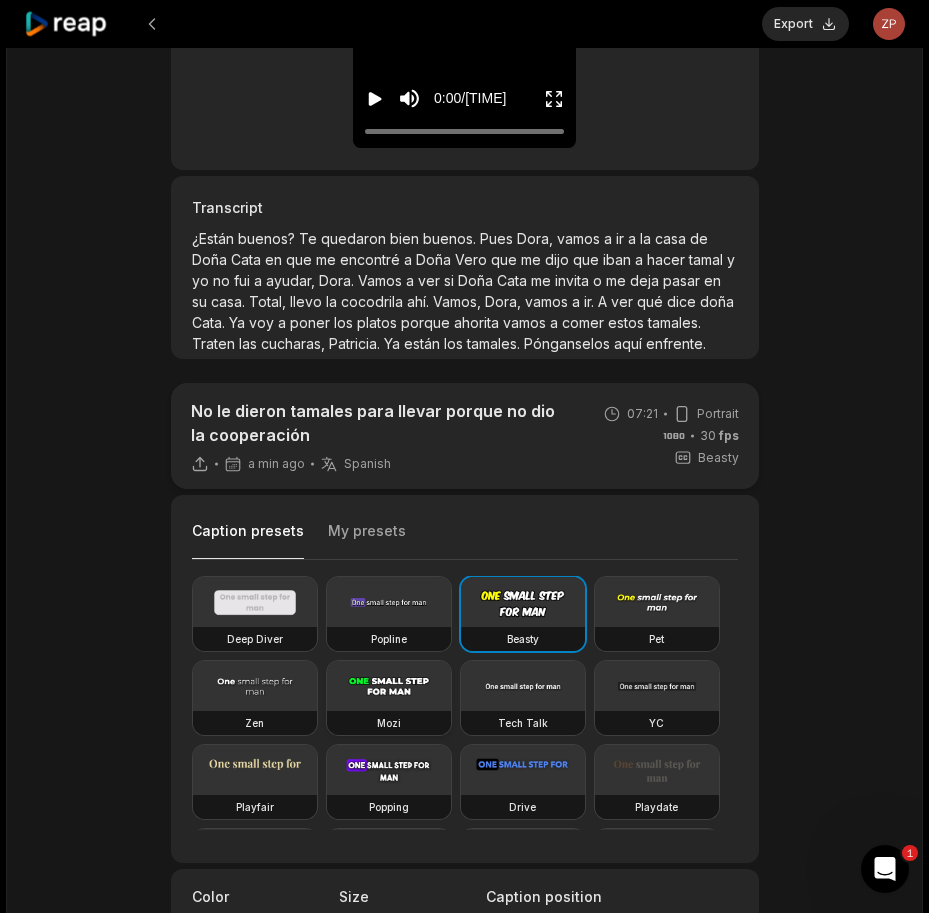 click at bounding box center [389, 686] 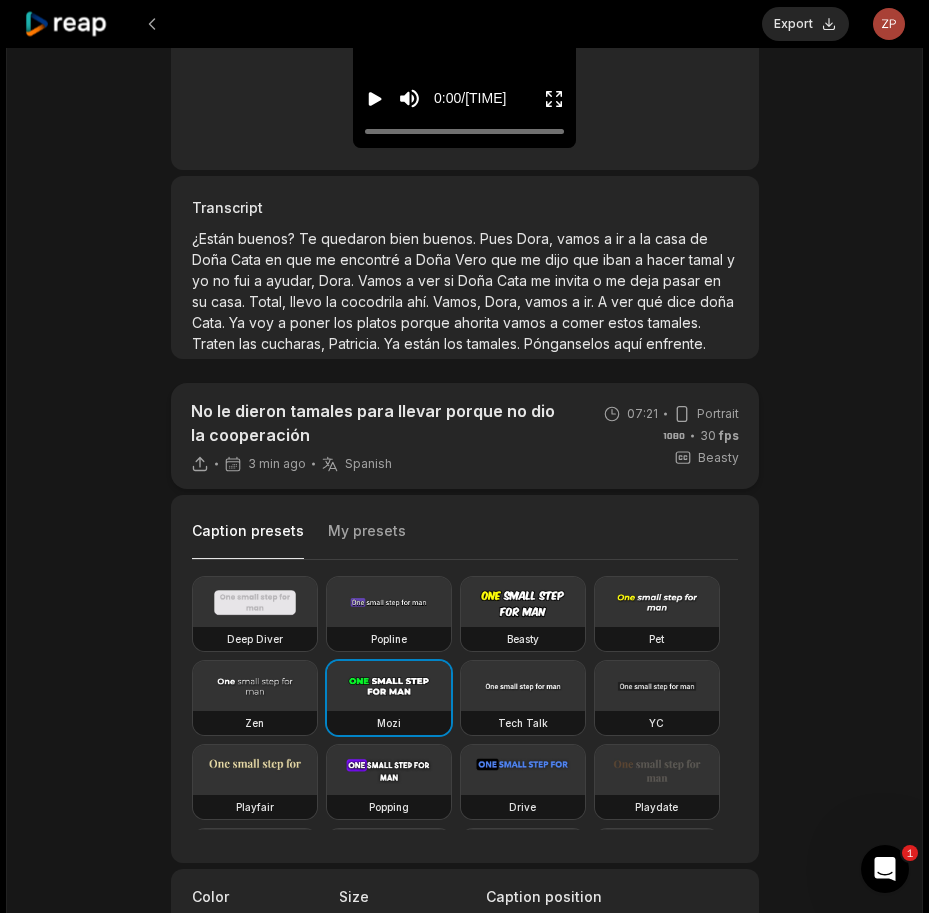 drag, startPoint x: 819, startPoint y: 27, endPoint x: 831, endPoint y: 29, distance: 12.165525 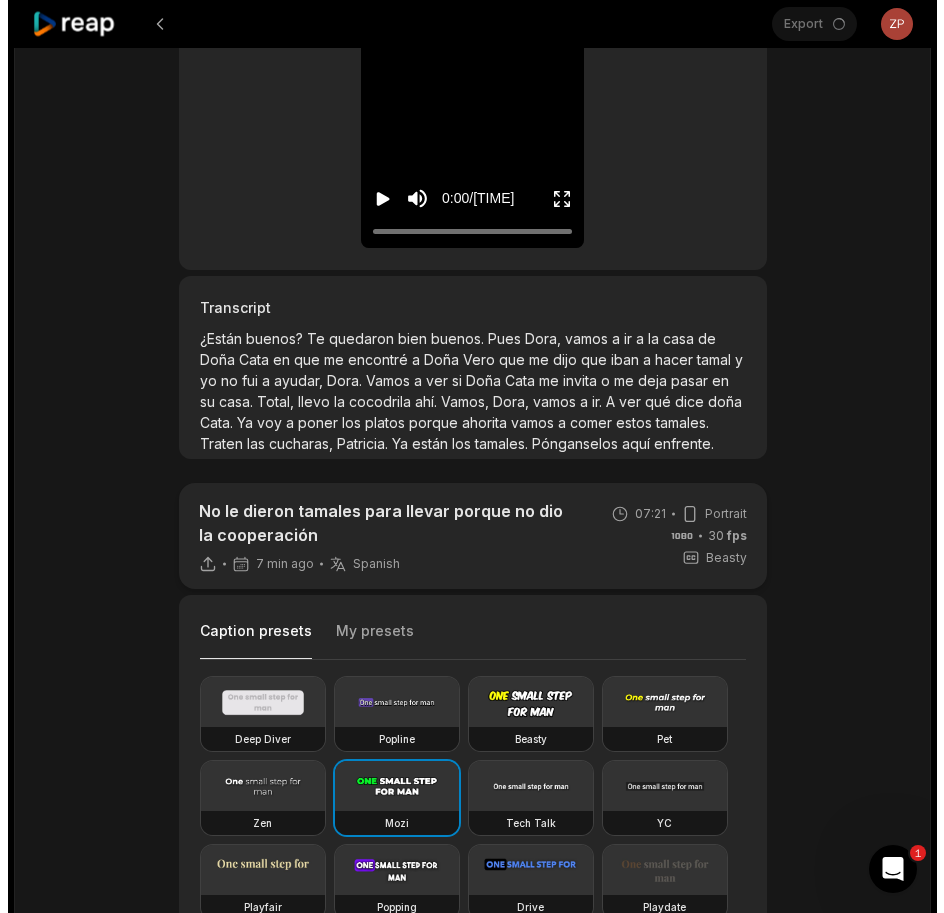 scroll, scrollTop: 0, scrollLeft: 0, axis: both 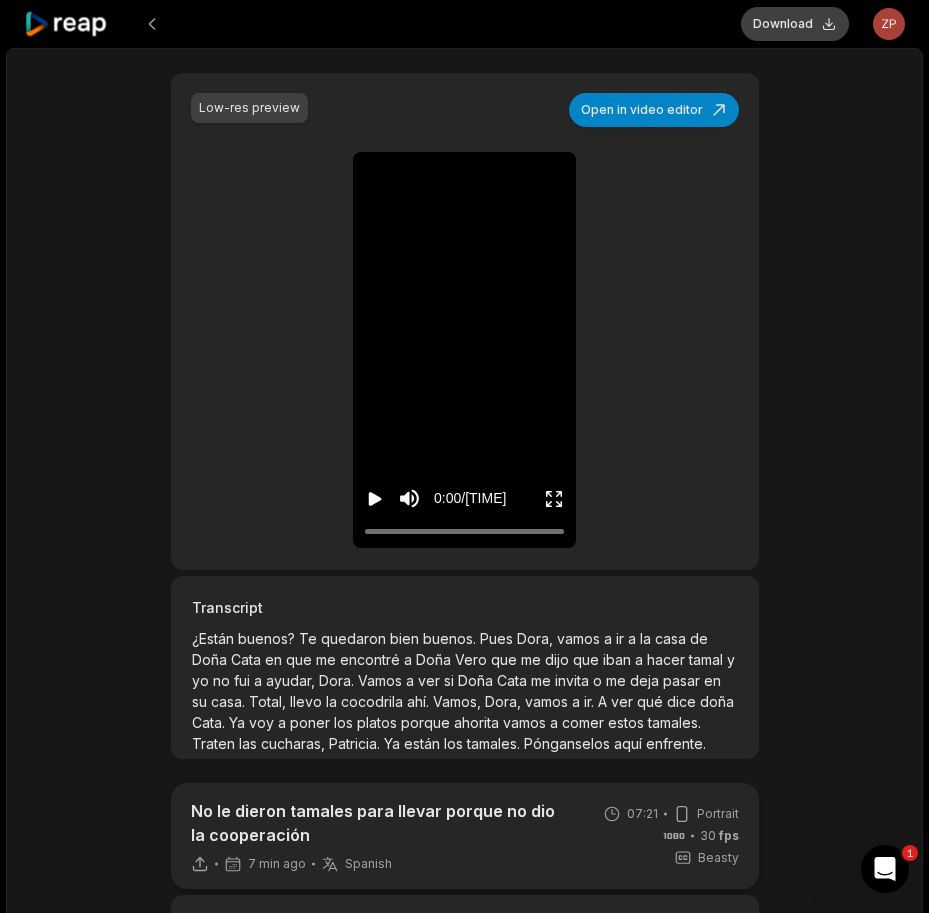 click on "Download" at bounding box center (795, 24) 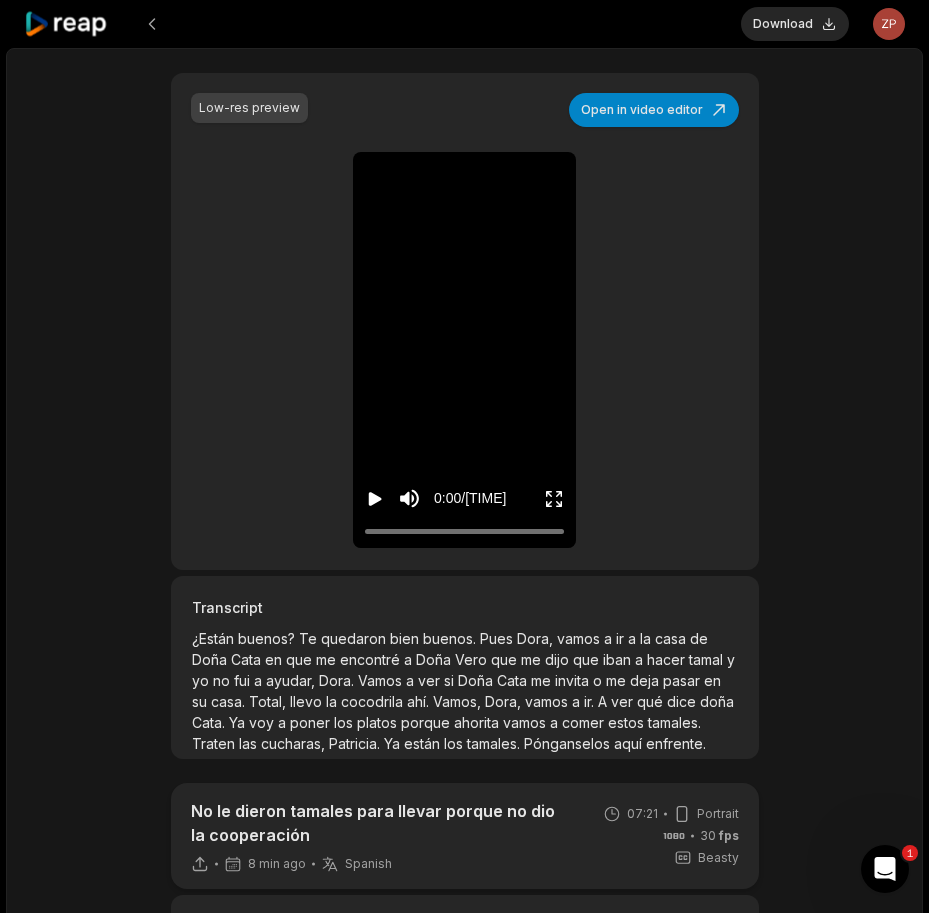 click on "Download Open user menu" at bounding box center [464, 24] 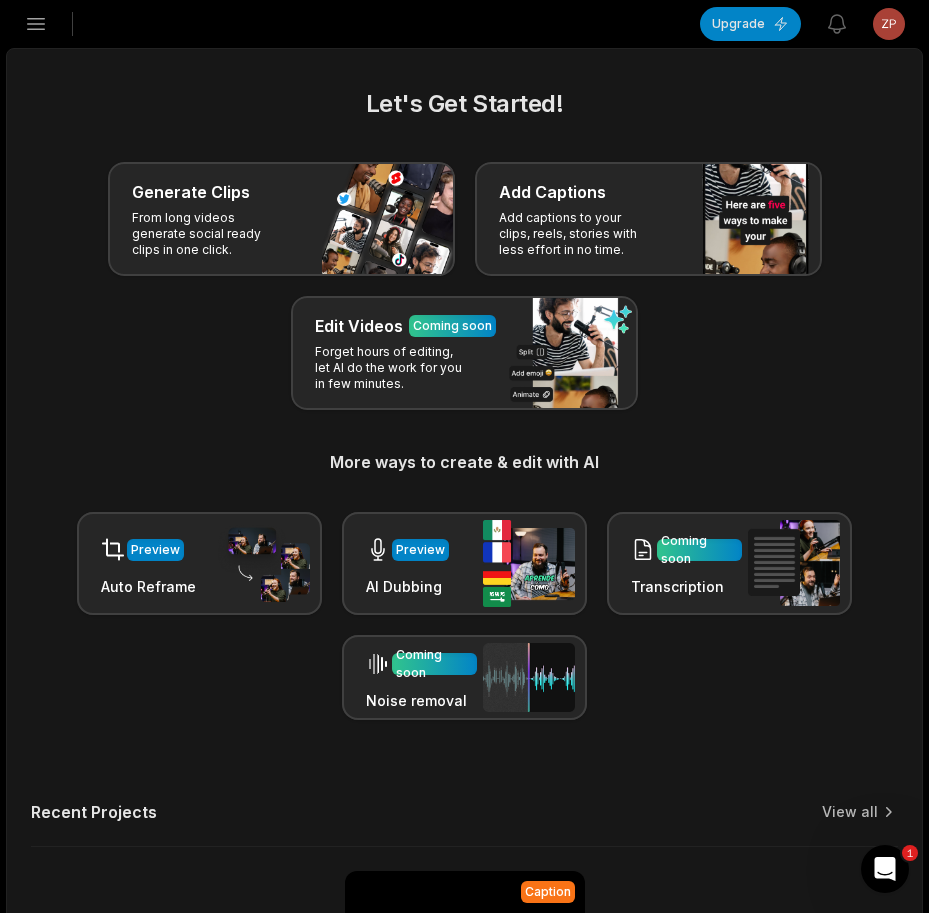 click 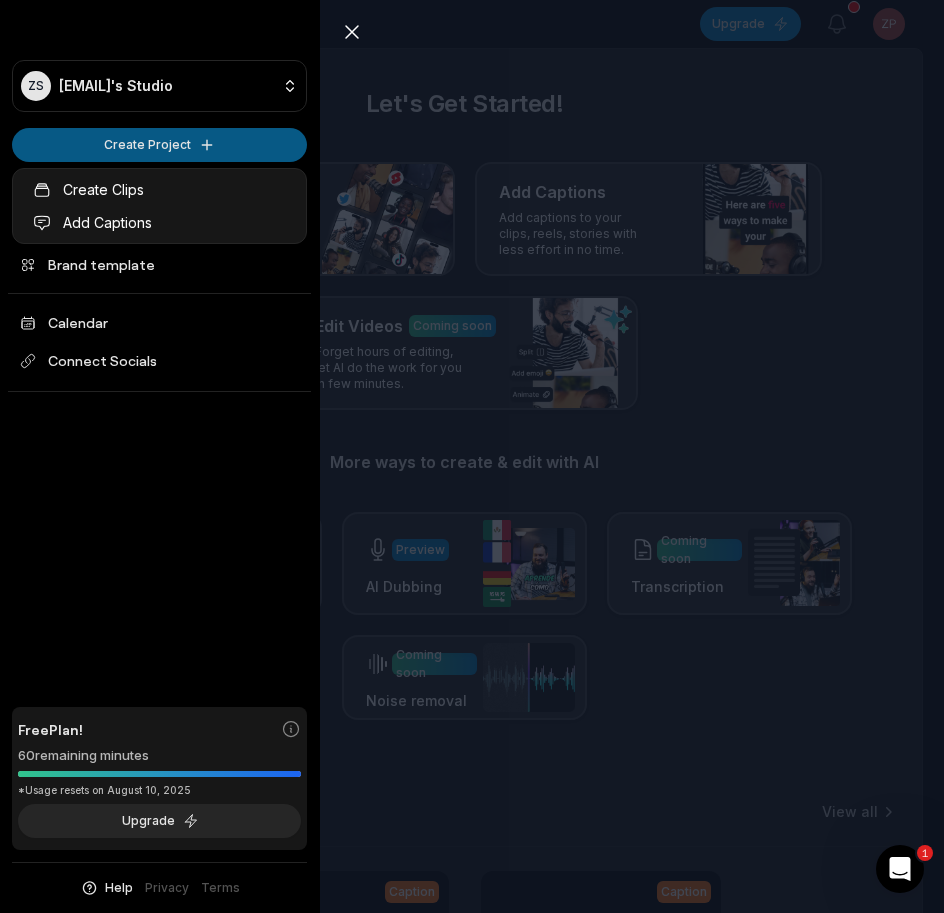 click on "ZS Zpgamnty@telegmail.com's Studio Create Project Home Projects Brand template Calendar Connect Socials Free  Plan! 60  remaining minutes *Usage resets on August 10, 2025 Upgrade Help Privacy Terms Open sidebar Upgrade View notifications Open user menu   Let's Get Started! Generate Clips From long videos generate social ready clips in one click. Add Captions Add captions to your clips, reels, stories with less effort in no time. Edit Videos Coming soon Forget hours of editing, let AI do the work for you in few minutes. More ways to create & edit with AI Preview Auto Reframe Preview AI Dubbing Coming soon Transcription Coming soon Noise removal Recent Projects View all Caption 07:21 No le dieron tamales para llevar porque no dio la cooperación Open options 8 minutes ago Caption 10:38 Llegó el papá de Dominga y le dio comenzó en la cartera Open options 23 minutes ago Made with   in San Francisco 1 Close sidebar ZS Zpgamnty@telegmail.com's Studio Create Project Home Projects Brand template Calendar Free 60" at bounding box center [472, 456] 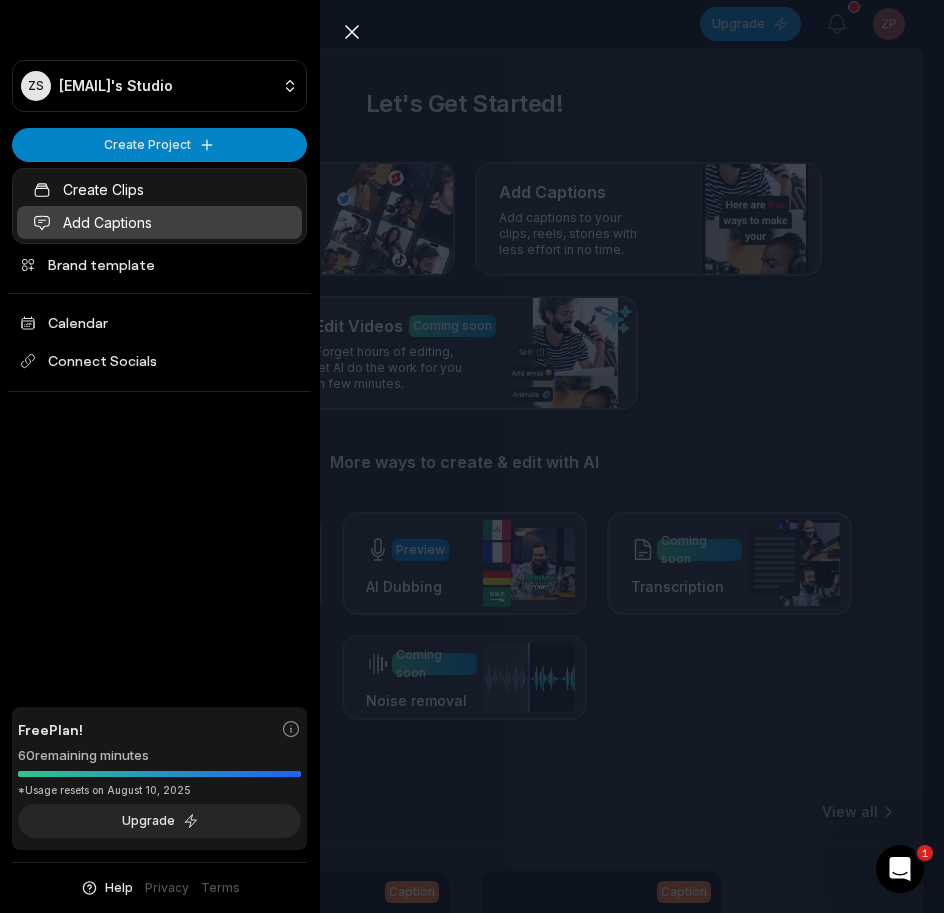 click on "Add Captions" at bounding box center [159, 222] 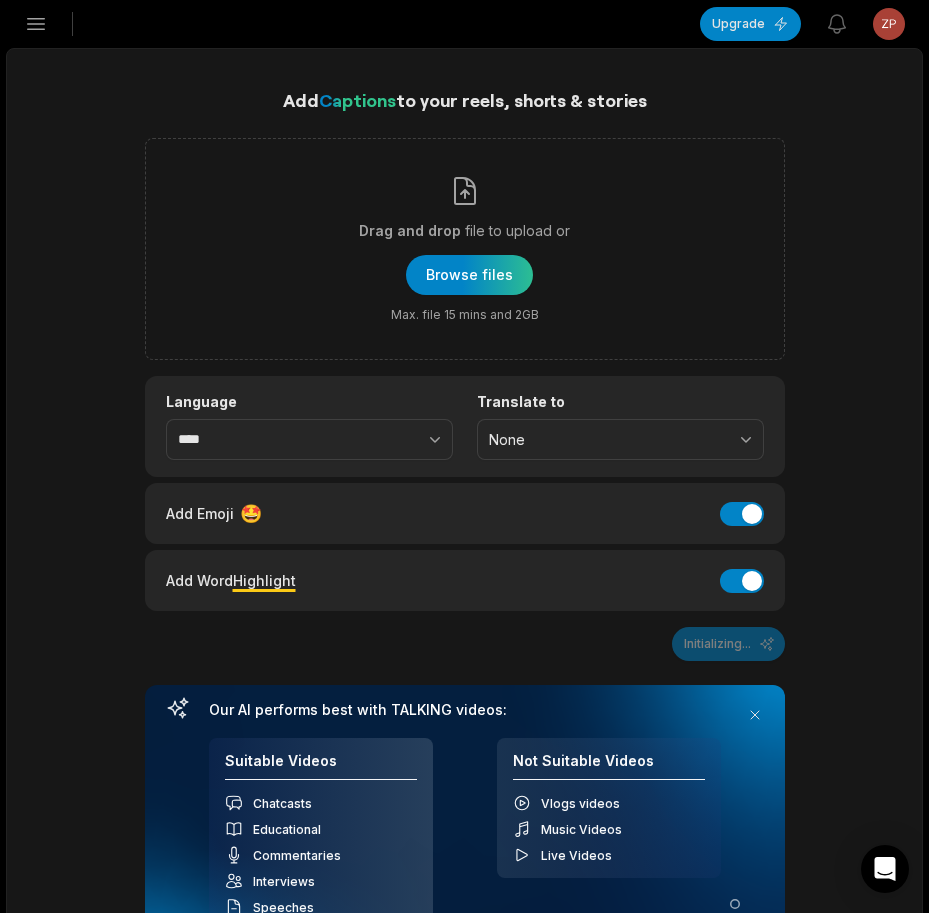 scroll, scrollTop: 0, scrollLeft: 0, axis: both 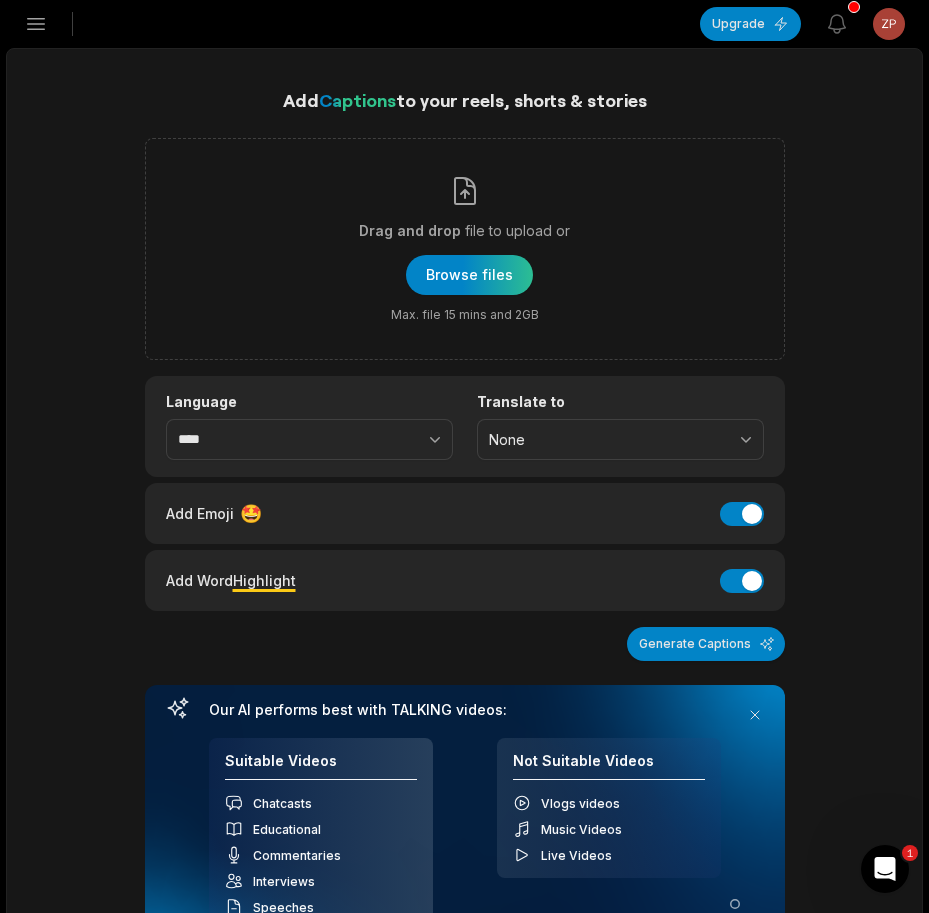 click on "Open sidebar" at bounding box center (36, 24) 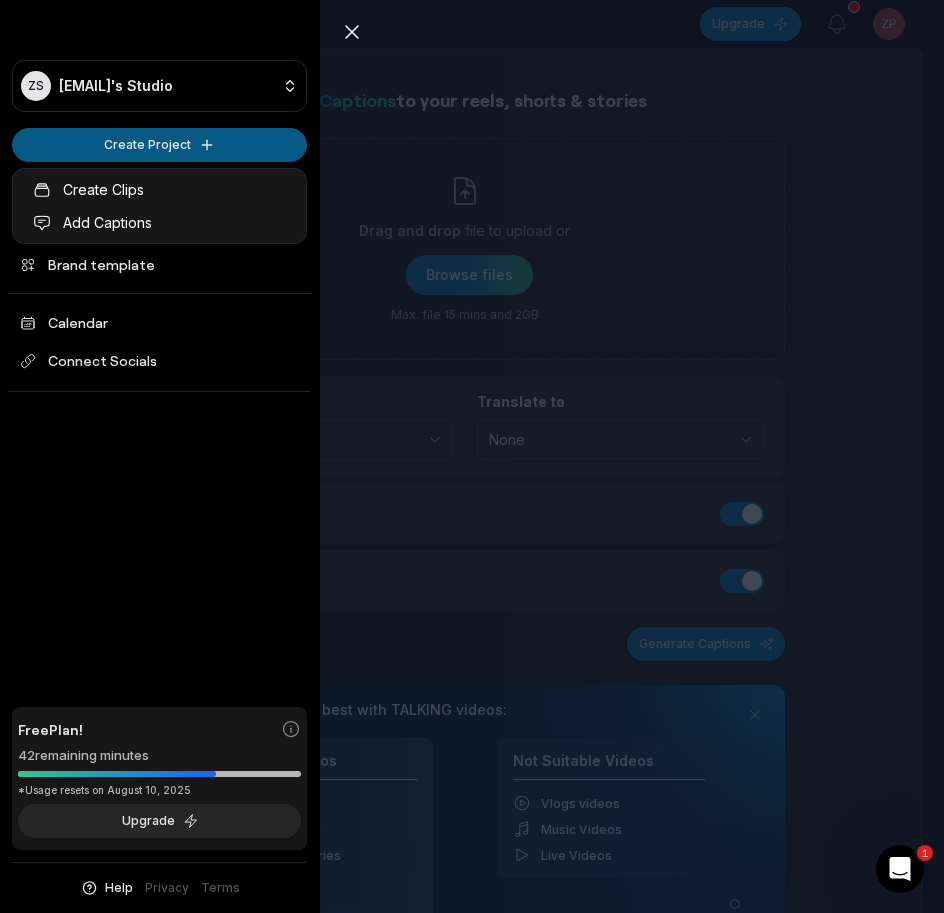 click on "ZS Zpgamnty@telegmail.com's Studio Create Project Home Projects Brand template Calendar Connect Socials Free  Plan! 42  remaining minutes *Usage resets on August 10, 2025 Upgrade Help Privacy Terms Open sidebar Upgrade View notifications Open user menu   Add  Captions  to your reels, shorts & stories Drag and drop file to upload or Browse files Max. file 15 mins and 2GB Language **** Translate to None Add Emoji 🤩 Add Emoji Add Word  Highlight Add Word Highlight Generate Captions Our AI performs best with TALKING videos: Suitable Videos Chatcasts Educational  Commentaries  Interviews  Speeches Not Suitable Videos Vlogs videos Music Videos Live Videos Recent Projects View all Caption 07:21 No le dieron tamales para llevar porque no dio la cooperación Open options 8 minutes ago Caption 10:38 Llegó el papá de Dominga y le dio comenzó en la cartera Open options 23 minutes ago Made with   in San Francisco 1 Close sidebar ZS Zpgamnty@telegmail.com's Studio Create Project Home Projects Brand template Calendar" at bounding box center (472, 456) 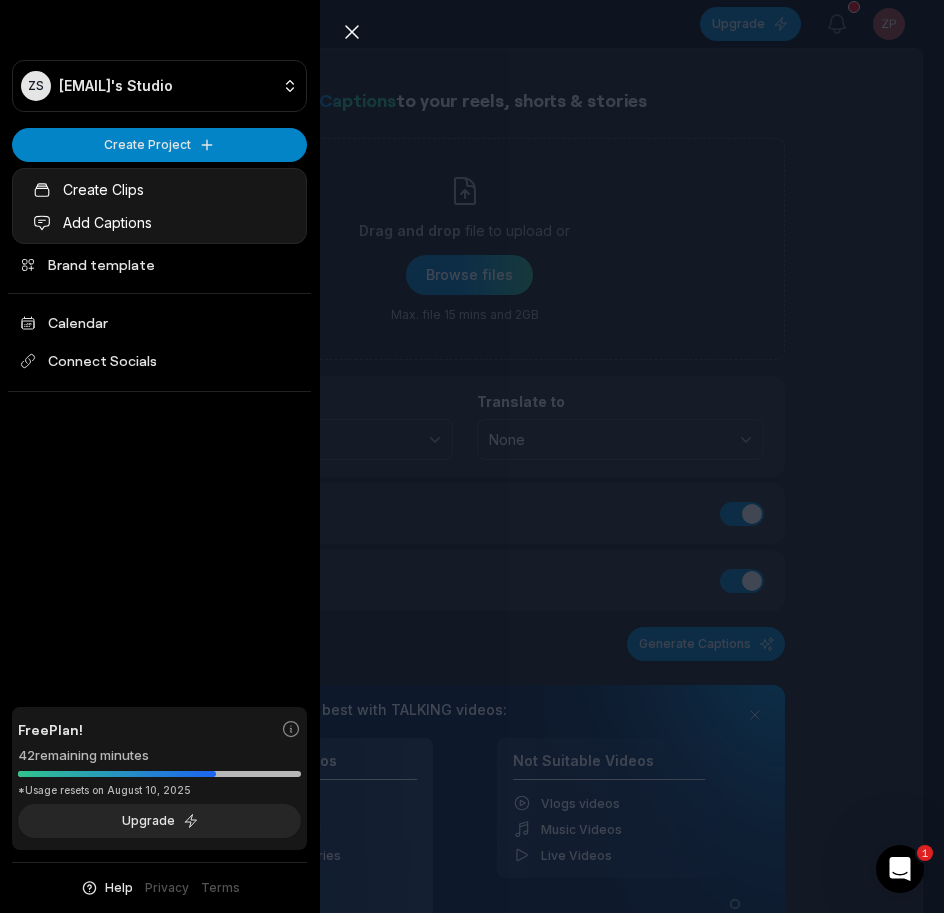 click on "ZS Zpgamnty@telegmail.com's Studio Create Project Home Projects Brand template Calendar Connect Socials Free  Plan! 42  remaining minutes *Usage resets on August 10, 2025 Upgrade Help Privacy Terms Open sidebar Upgrade View notifications Open user menu   Add  Captions  to your reels, shorts & stories Drag and drop file to upload or Browse files Max. file 15 mins and 2GB Language **** Translate to None Add Emoji 🤩 Add Emoji Add Word  Highlight Add Word Highlight Generate Captions Our AI performs best with TALKING videos: Suitable Videos Chatcasts Educational  Commentaries  Interviews  Speeches Not Suitable Videos Vlogs videos Music Videos Live Videos Recent Projects View all Caption 07:21 No le dieron tamales para llevar porque no dio la cooperación Open options 8 minutes ago Caption 10:38 Llegó el papá de Dominga y le dio comenzó en la cartera Open options 23 minutes ago Made with   in San Francisco 1 Close sidebar ZS Zpgamnty@telegmail.com's Studio Create Project Home Projects Brand template Calendar" at bounding box center [472, 456] 